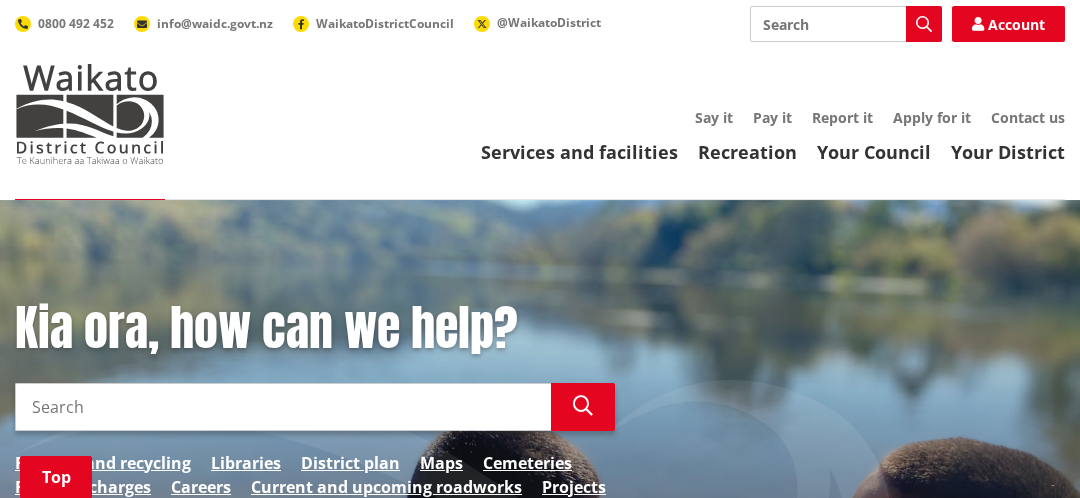 scroll, scrollTop: 206, scrollLeft: 0, axis: vertical 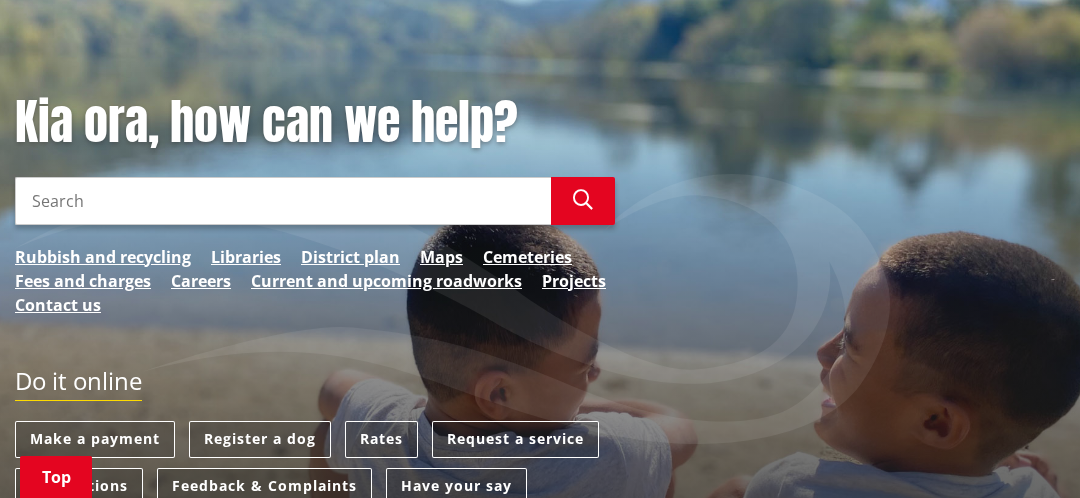 click on "Search" at bounding box center (283, 201) 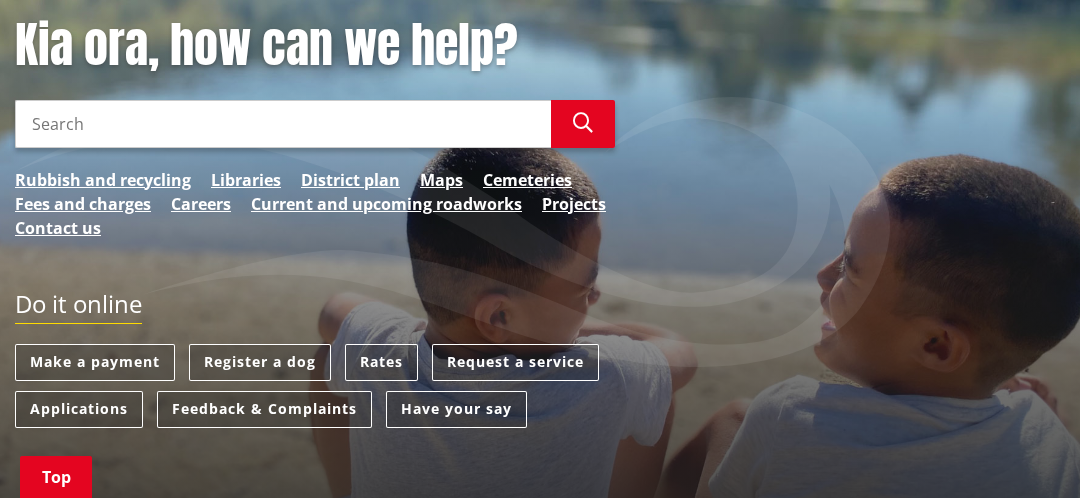 scroll, scrollTop: 310, scrollLeft: 0, axis: vertical 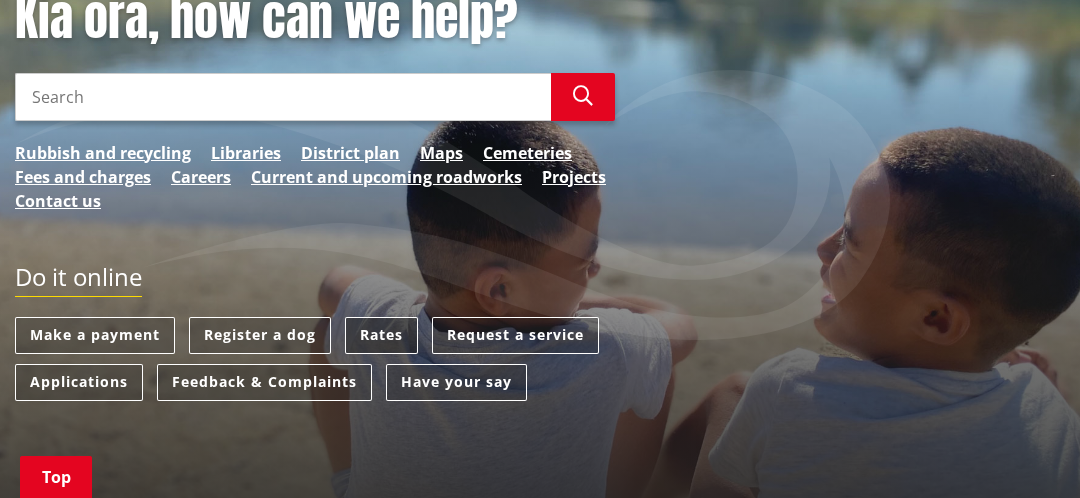 click on "Rates" at bounding box center [381, 335] 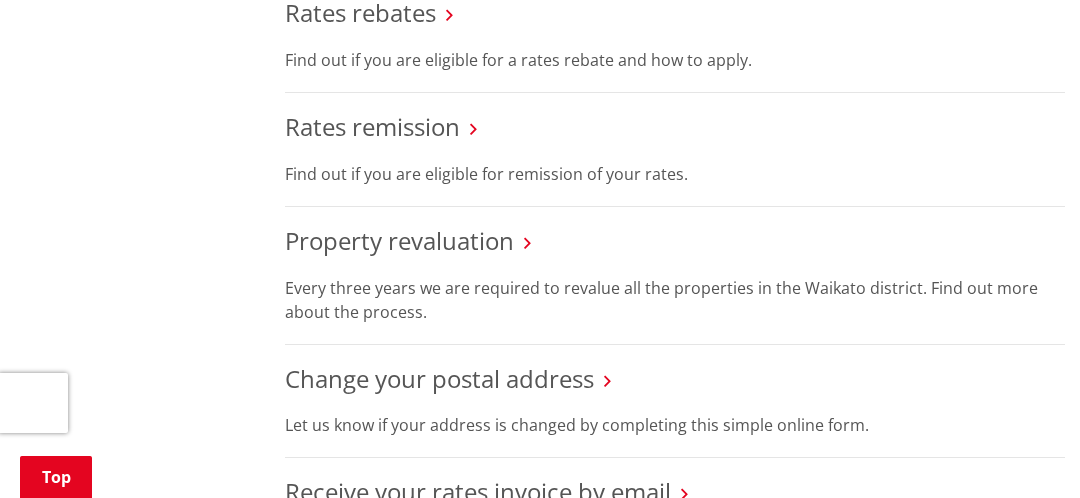 scroll, scrollTop: 1137, scrollLeft: 0, axis: vertical 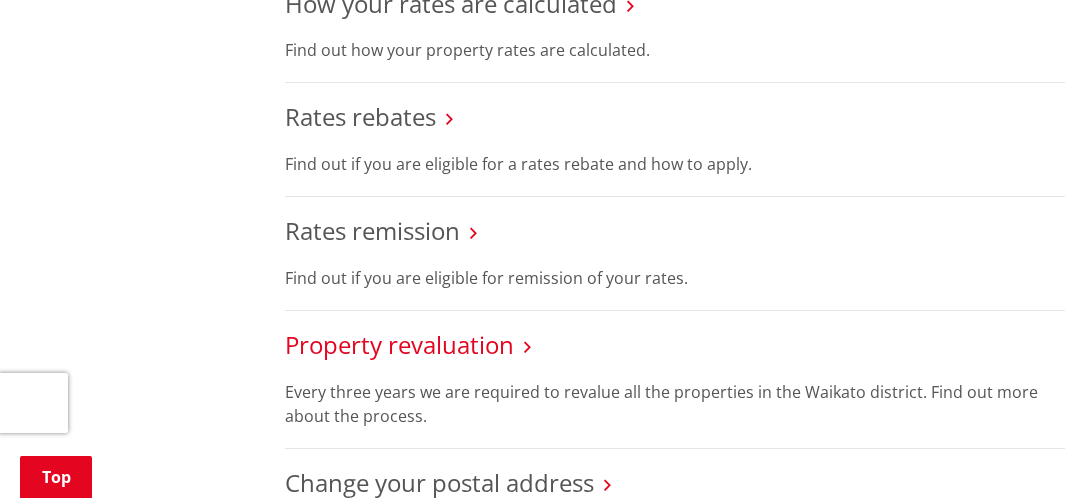 click on "Property revaluation" at bounding box center (399, 344) 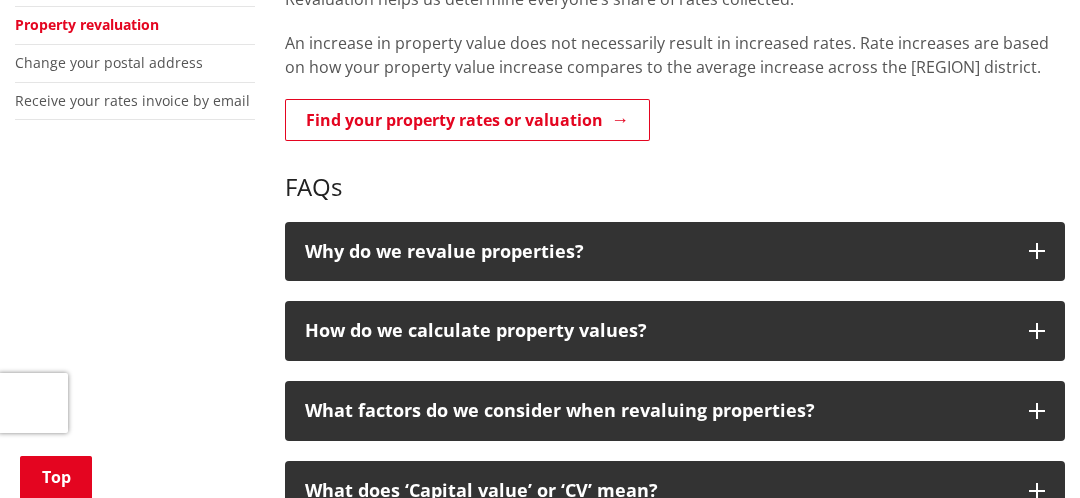 scroll, scrollTop: 724, scrollLeft: 0, axis: vertical 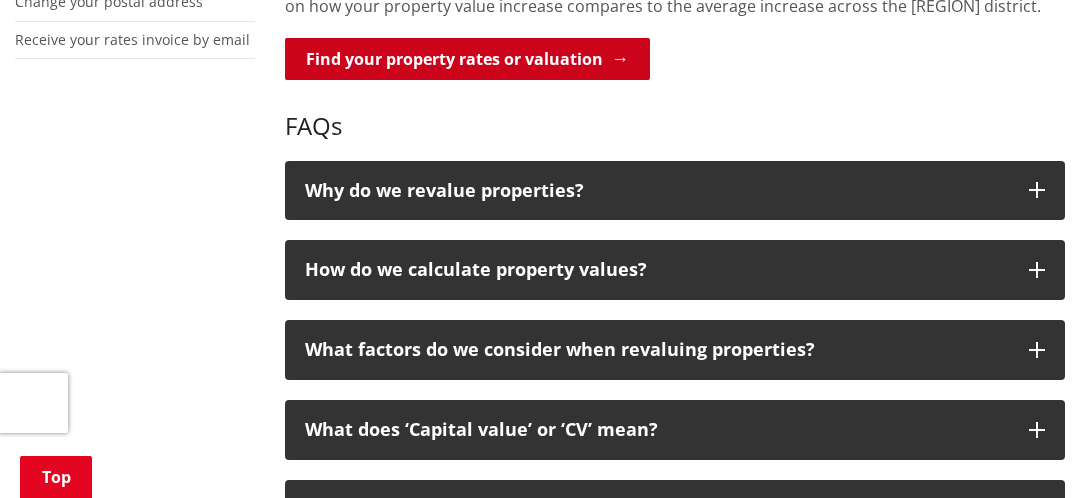 click on "Find your property rates or valuation" at bounding box center [467, 59] 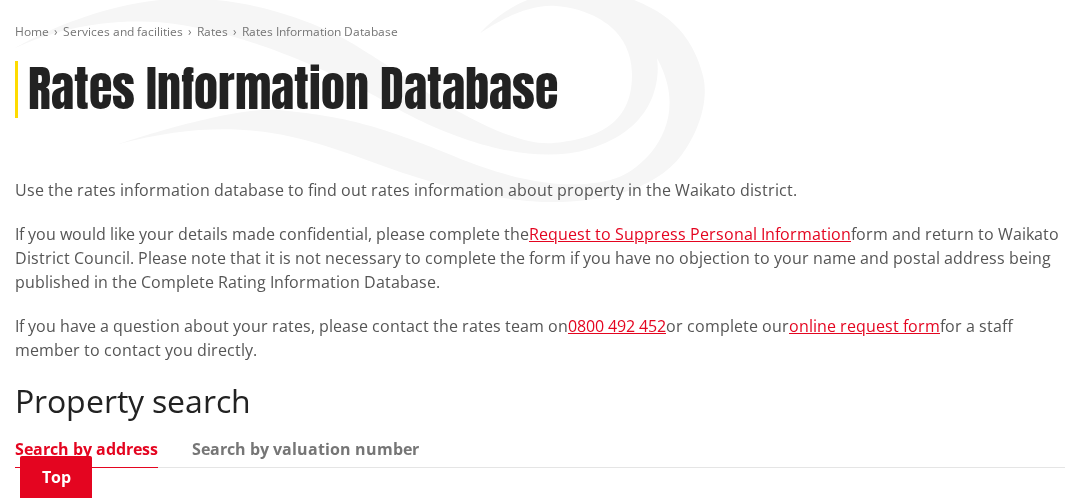 scroll, scrollTop: 413, scrollLeft: 0, axis: vertical 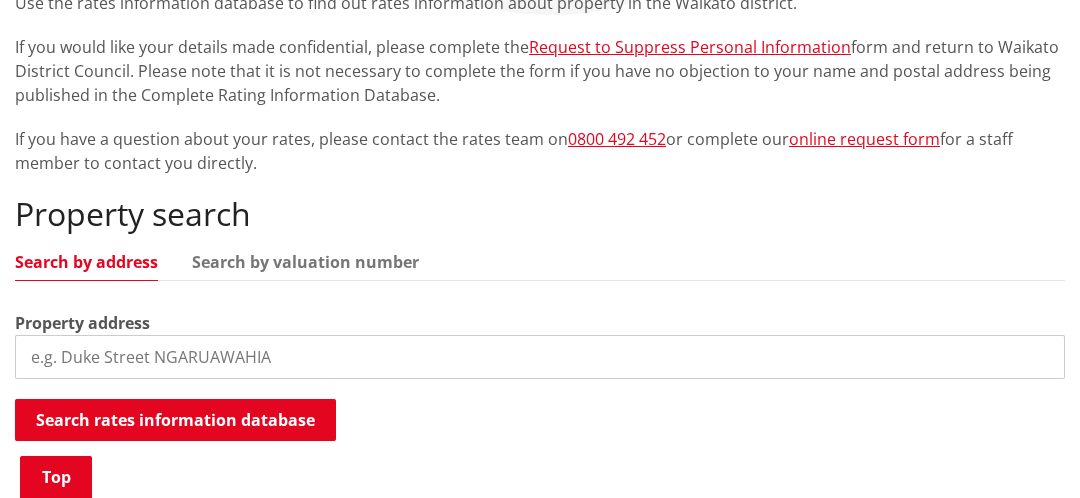 click on "Search by address
Search by valuation number" at bounding box center [540, 267] 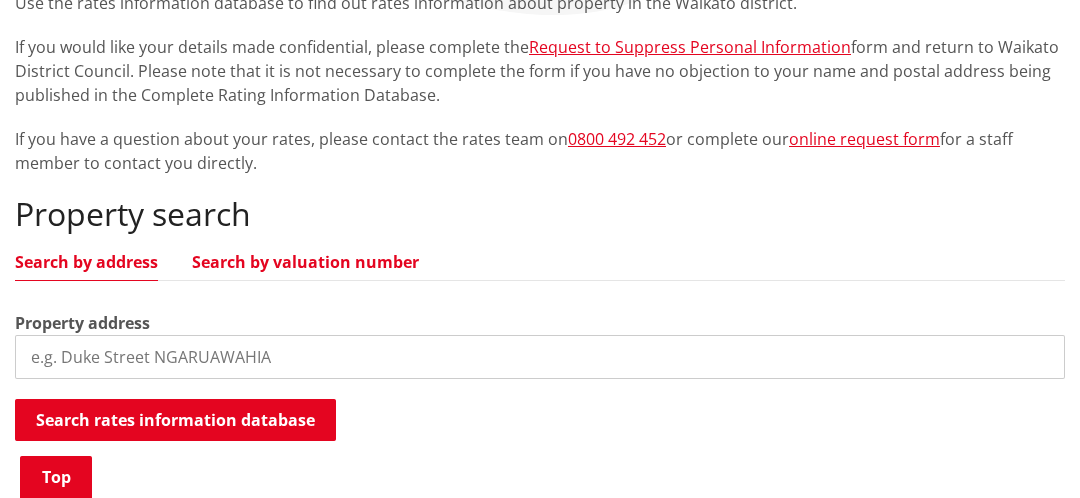 click on "Search by valuation number" at bounding box center [305, 262] 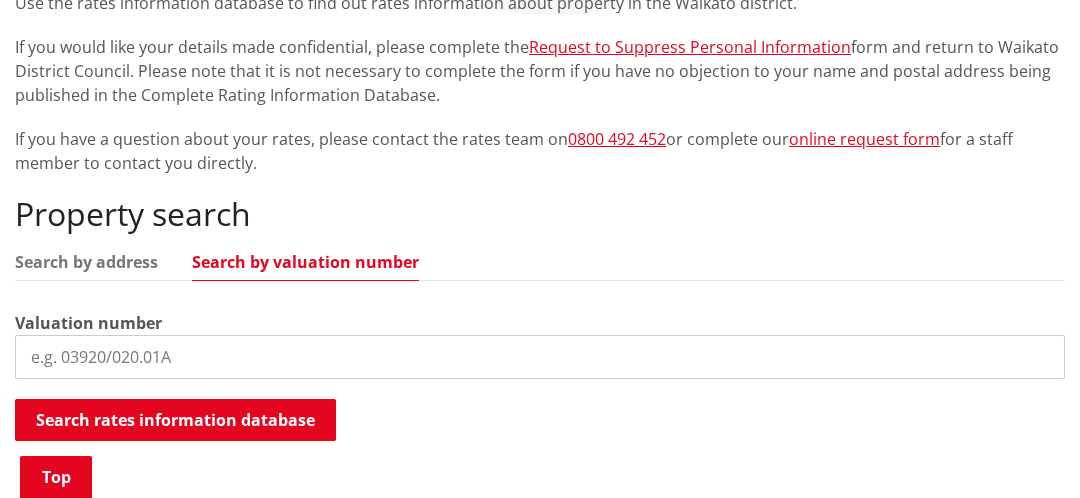 drag, startPoint x: 242, startPoint y: 345, endPoint x: 294, endPoint y: 360, distance: 54.120235 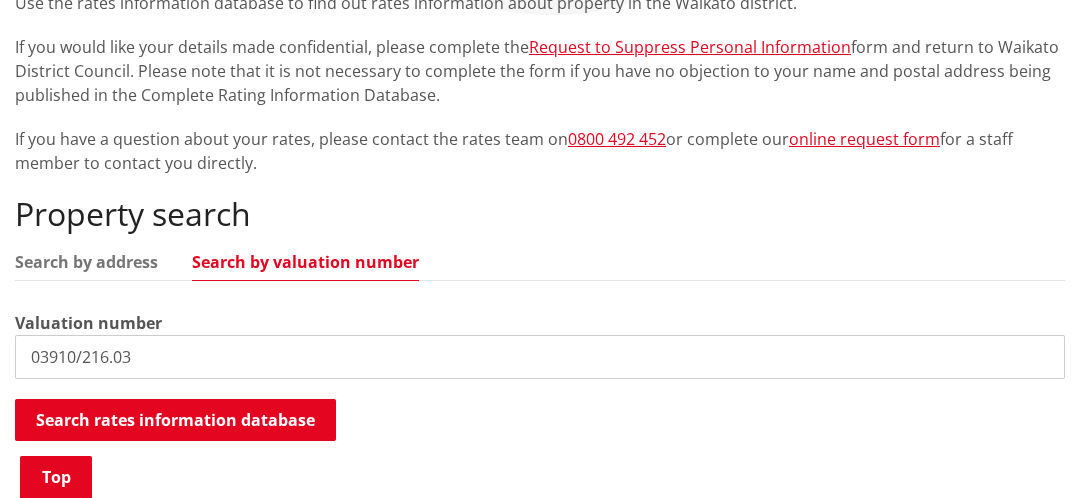 type on "03910/216.03" 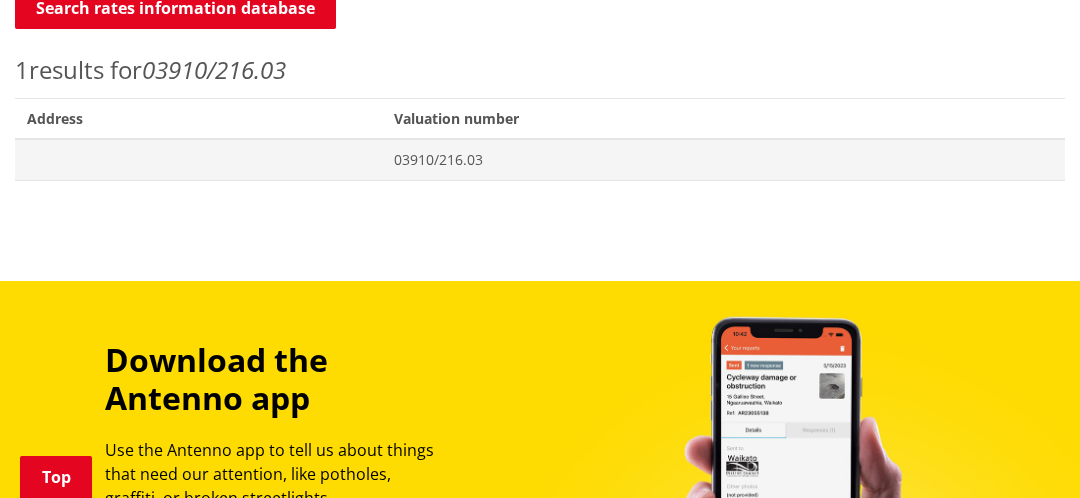 scroll, scrollTop: 827, scrollLeft: 0, axis: vertical 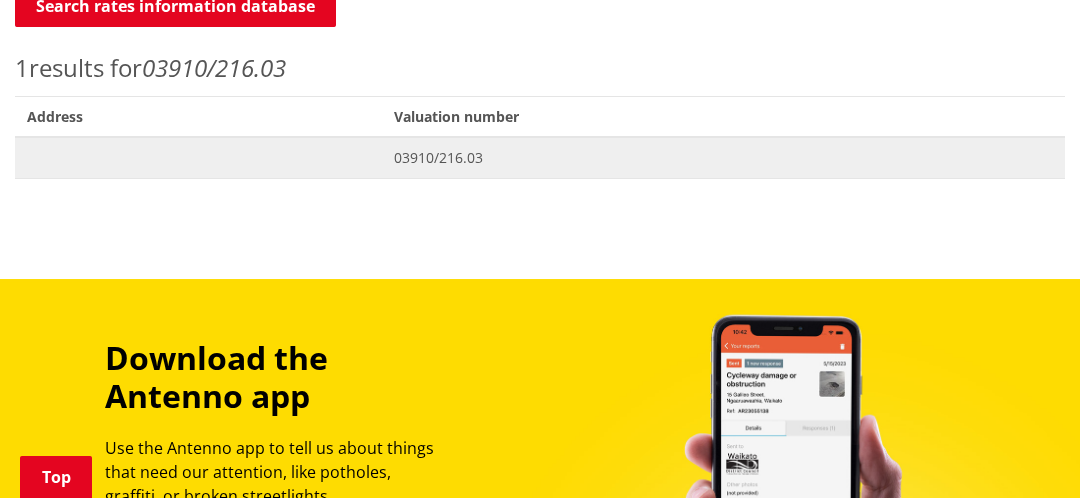 click on "03910/216.03" at bounding box center [723, 158] 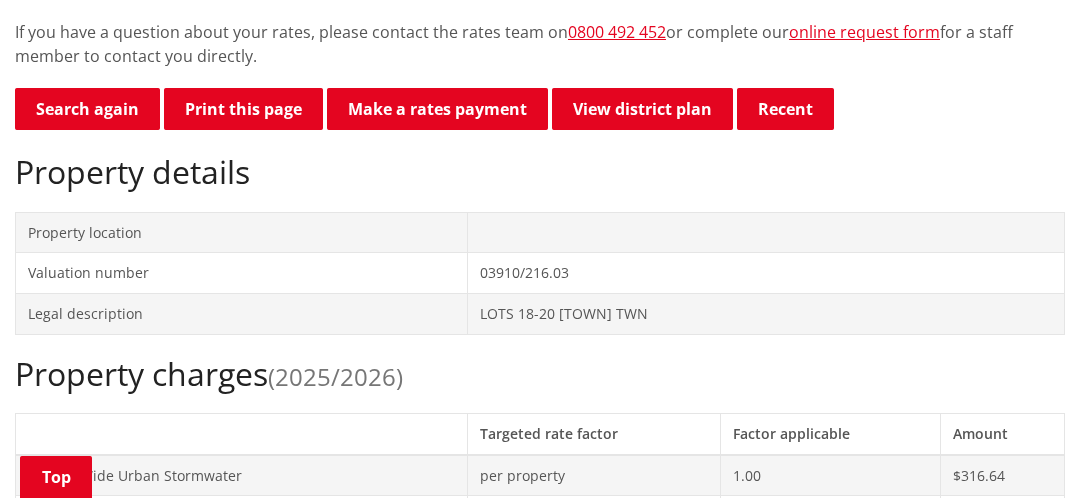 scroll, scrollTop: 620, scrollLeft: 0, axis: vertical 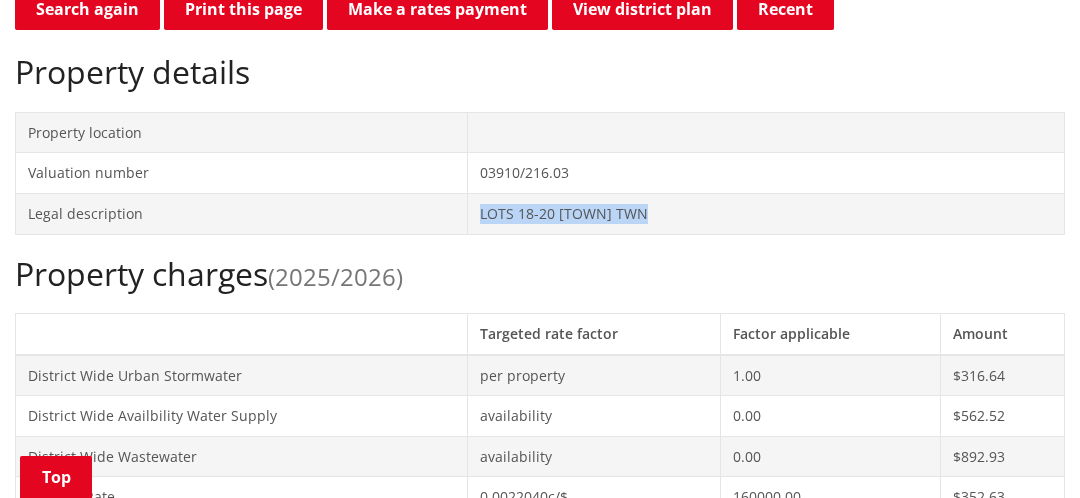 drag, startPoint x: 646, startPoint y: 209, endPoint x: 473, endPoint y: 215, distance: 173.10402 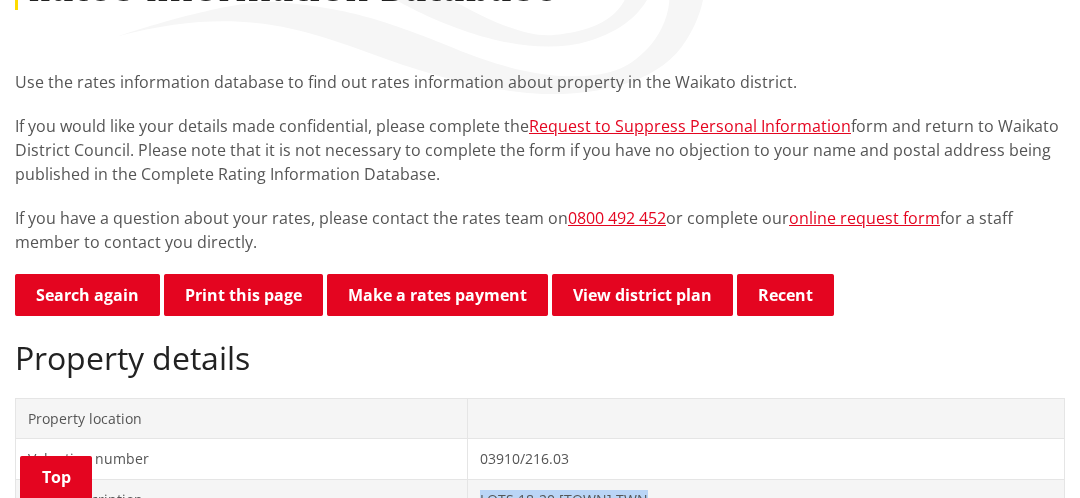 scroll, scrollTop: 310, scrollLeft: 0, axis: vertical 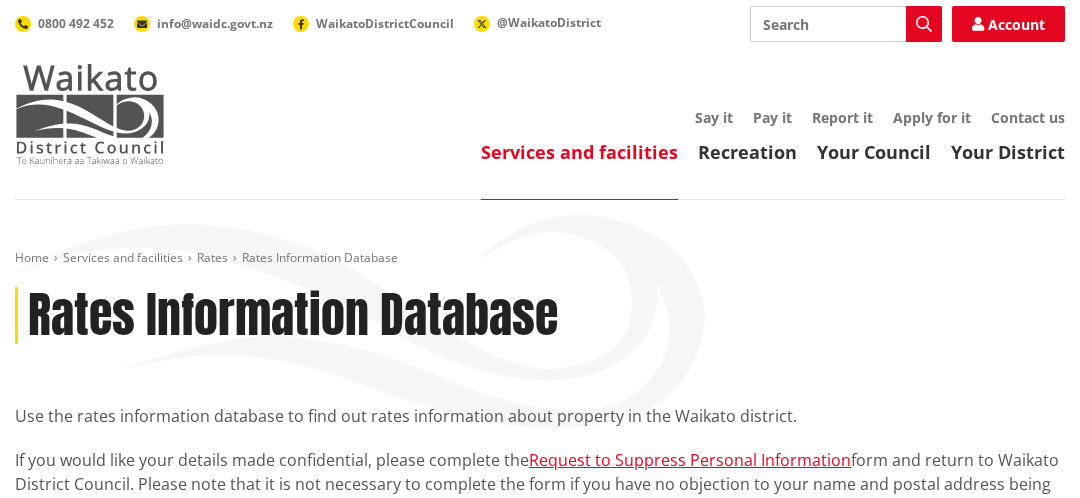 click at bounding box center (90, 114) 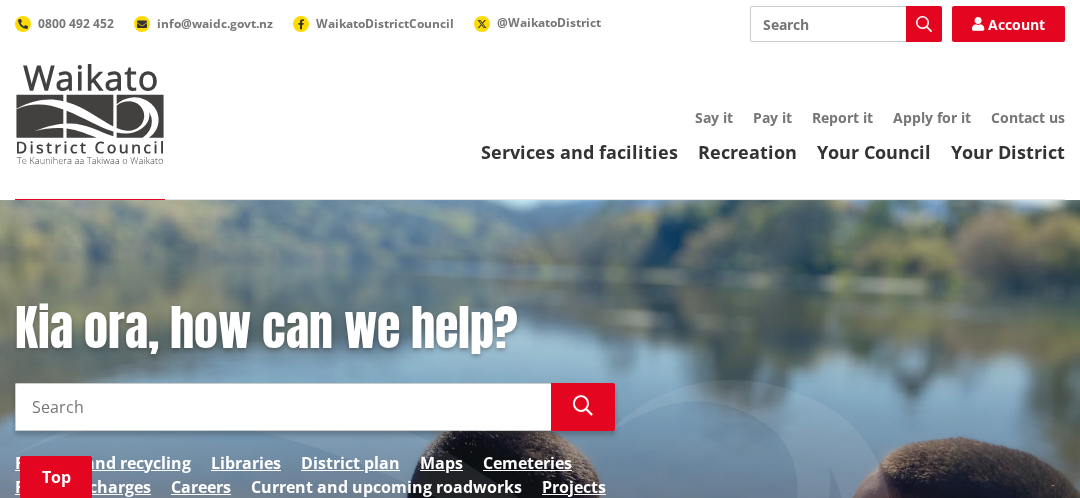 scroll, scrollTop: 310, scrollLeft: 0, axis: vertical 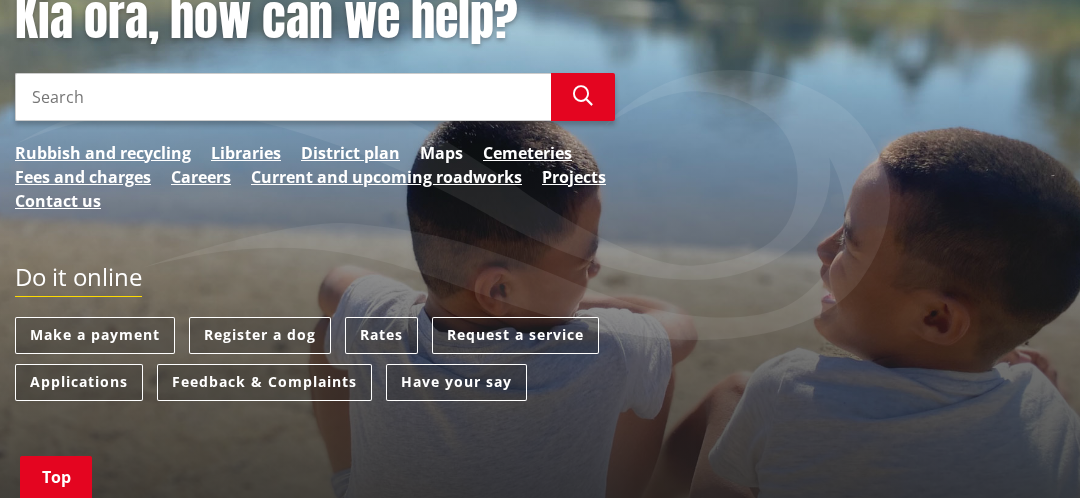 click on "Maps" at bounding box center [441, 153] 